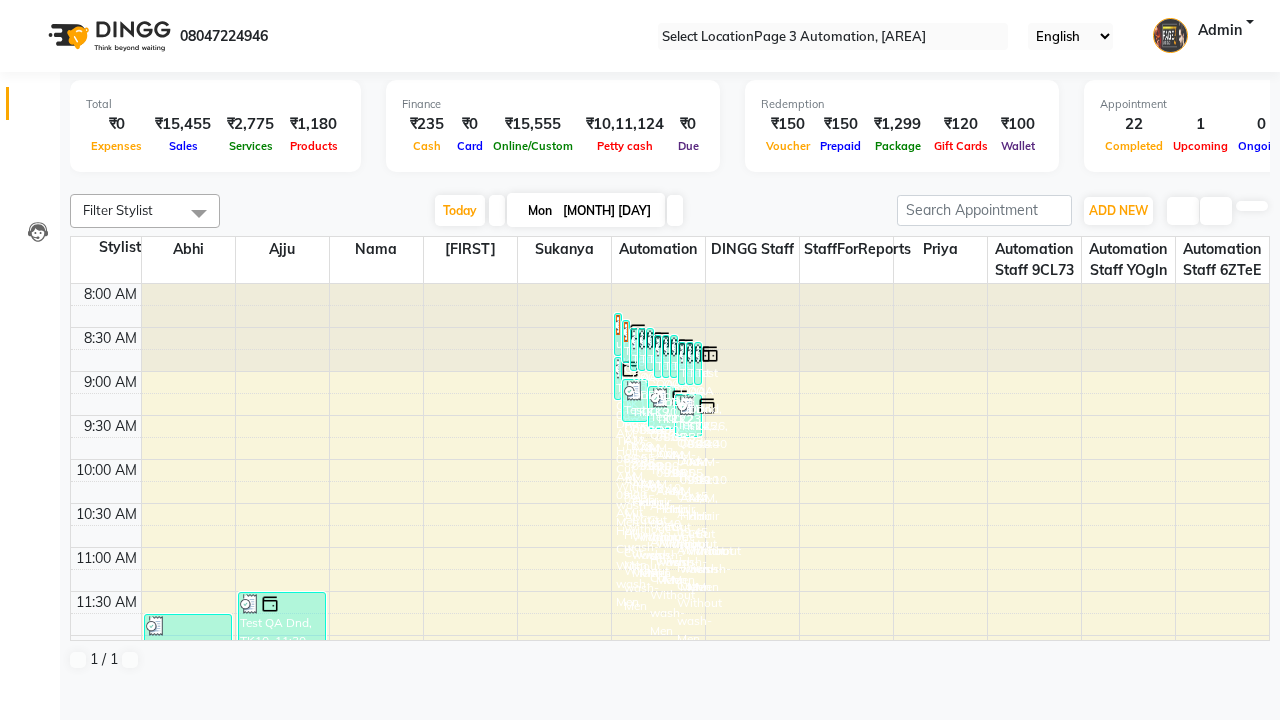 scroll, scrollTop: 0, scrollLeft: 0, axis: both 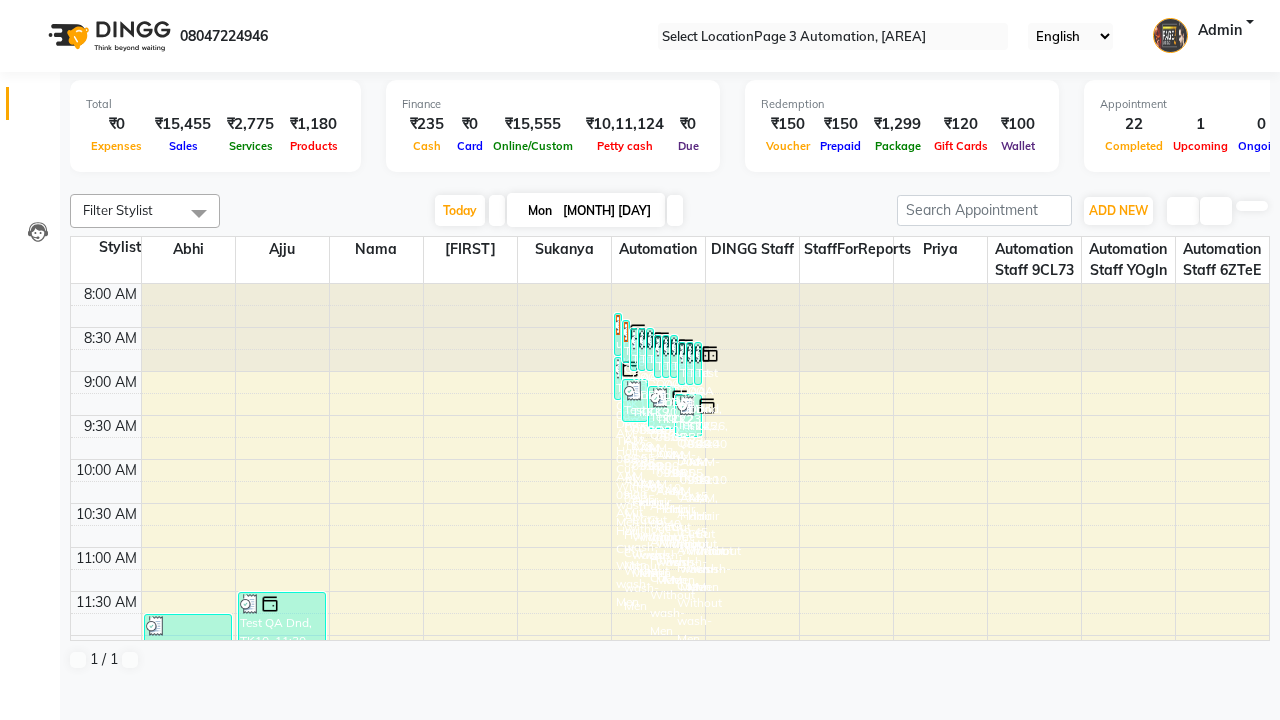 click at bounding box center (31, 8) 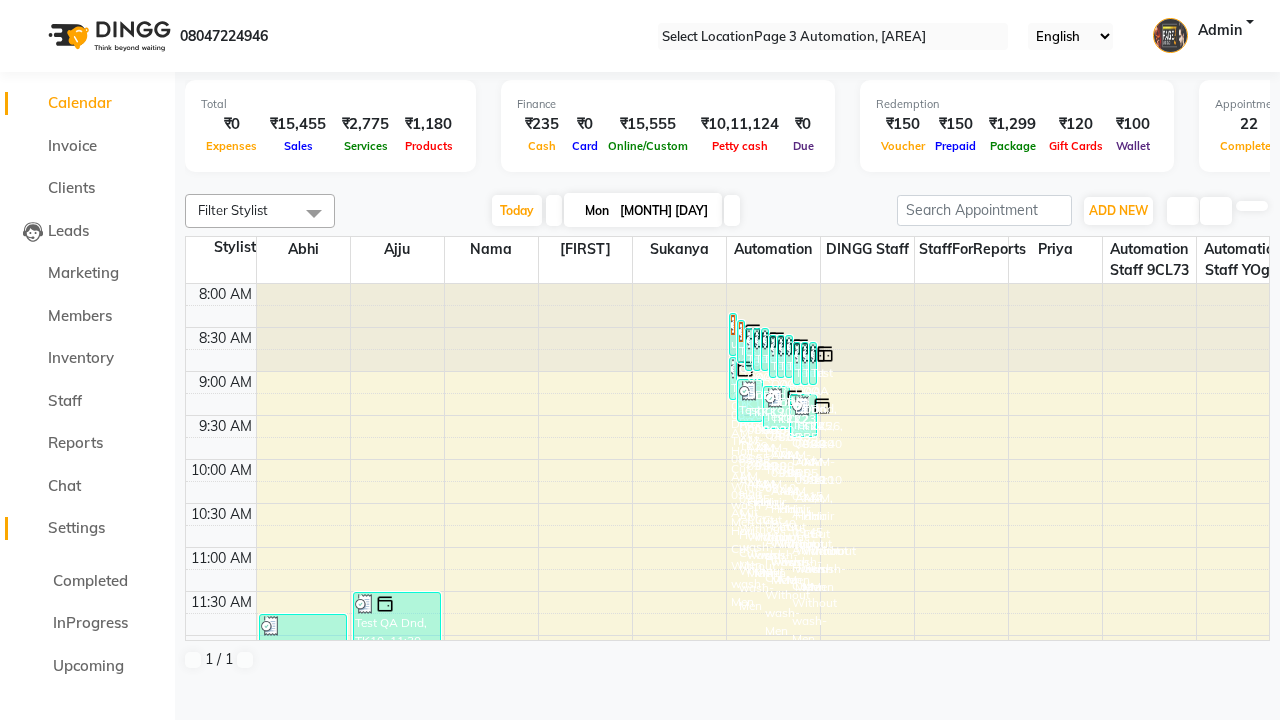 click on "Settings" at bounding box center [76, 527] 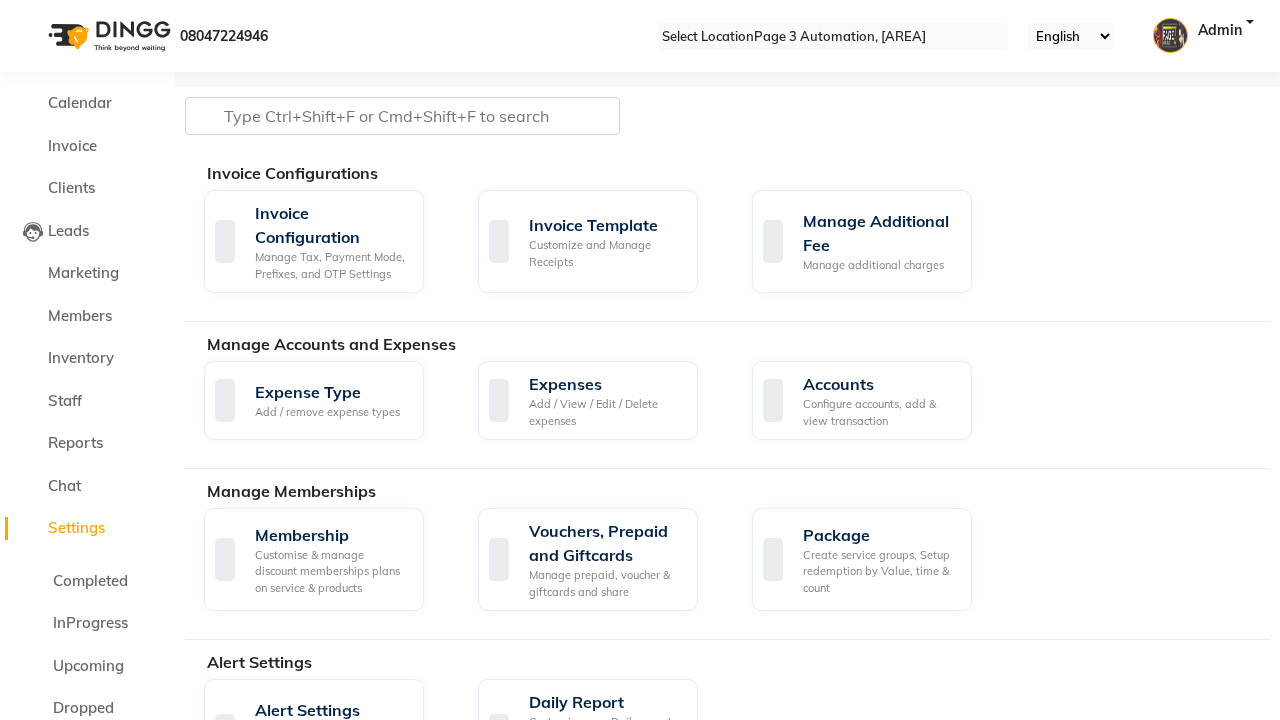 click on "Manage reset opening cash, change password." at bounding box center (1153, 1750) 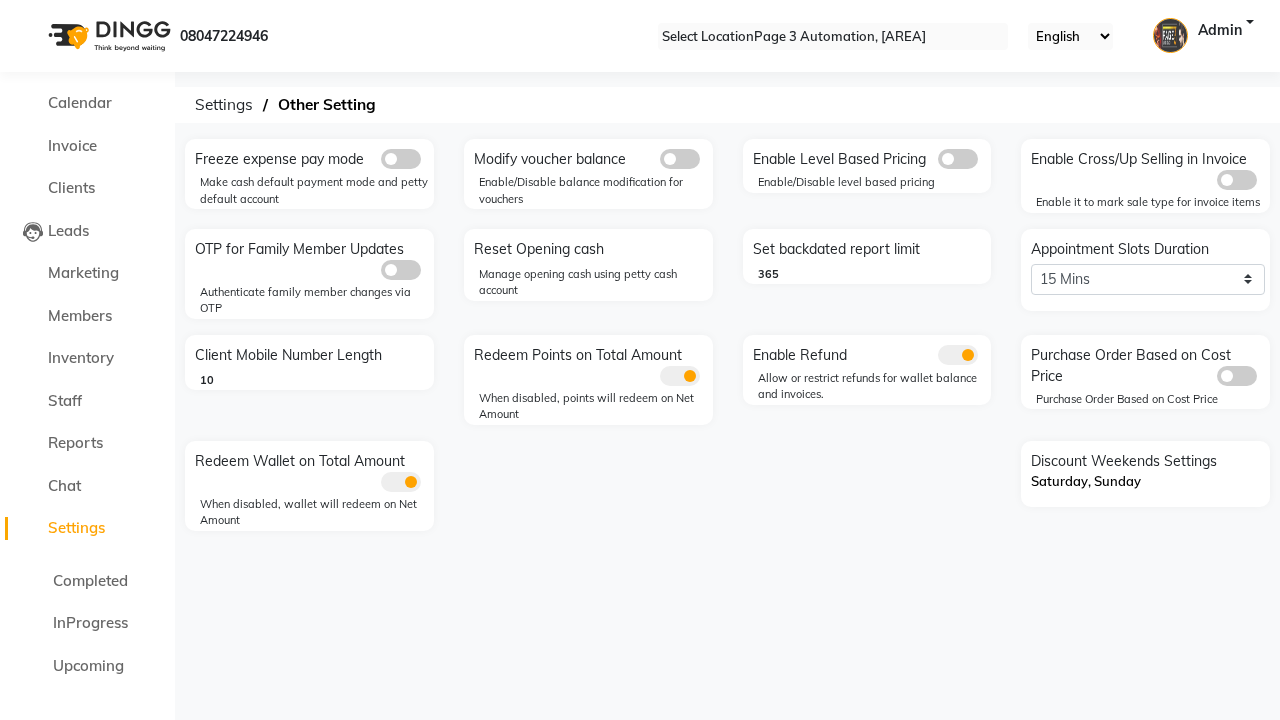 click at bounding box center [31, 8] 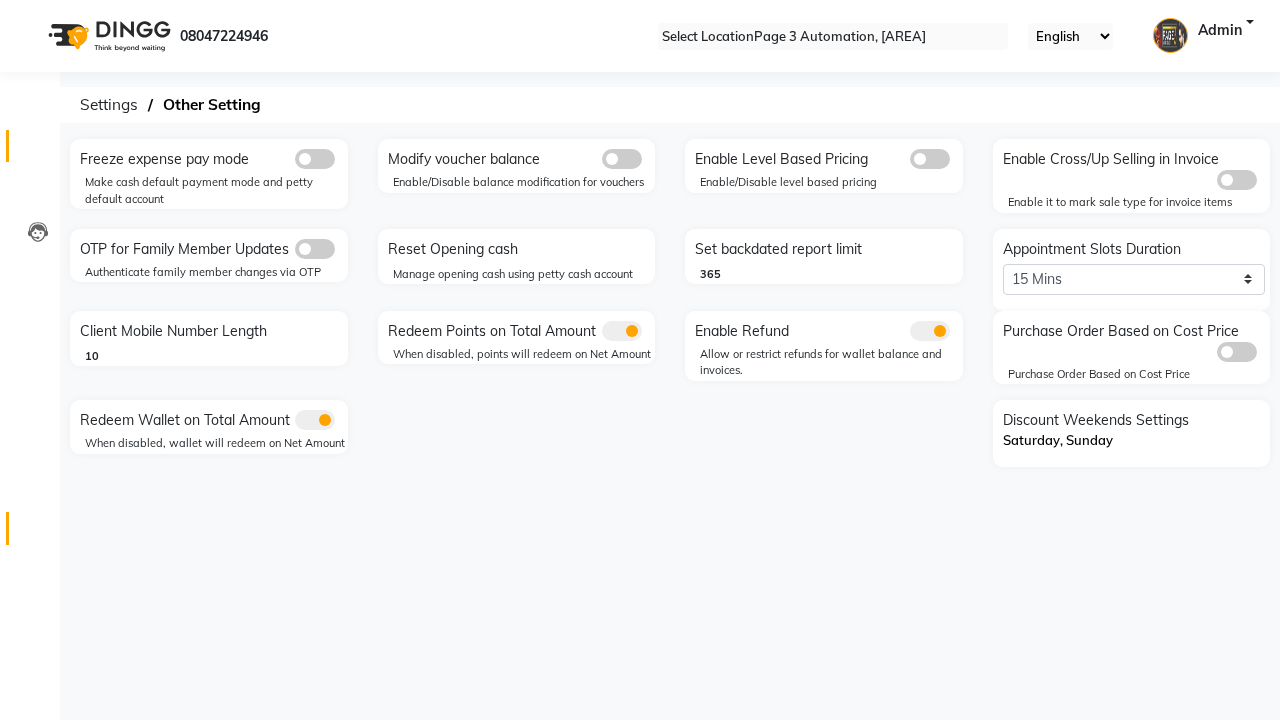 click at bounding box center (37, 151) 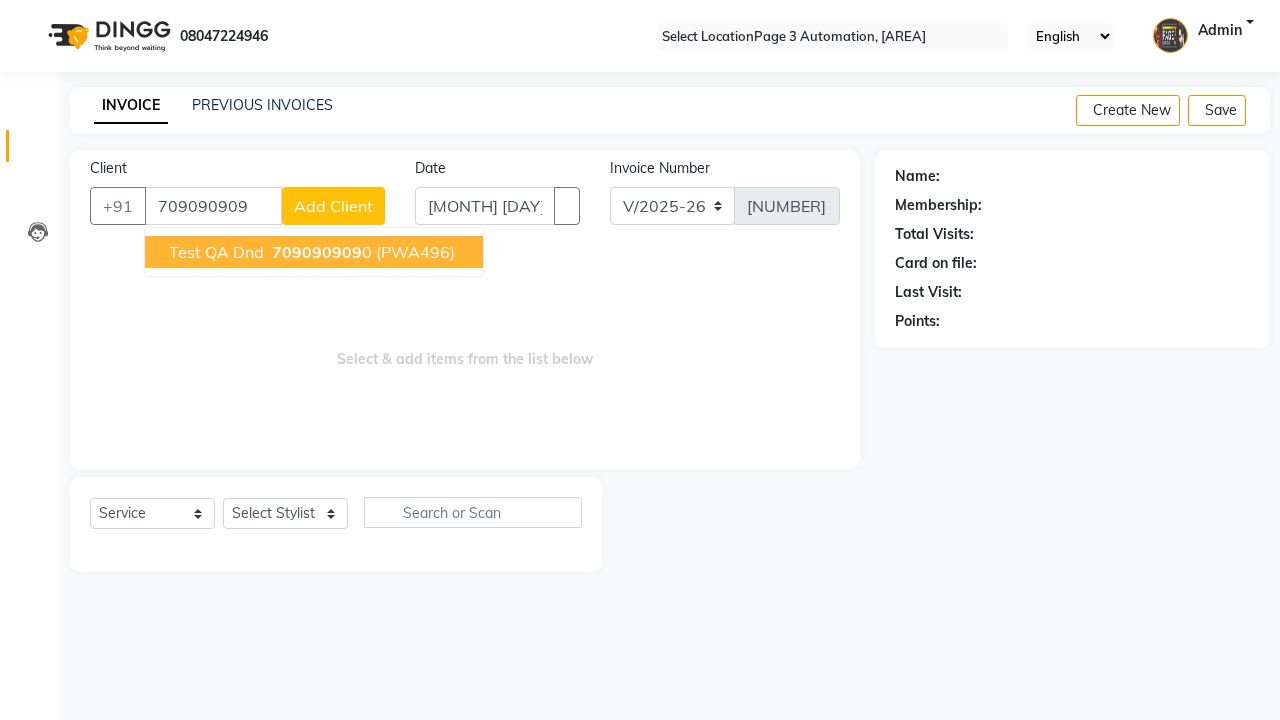 click on "709090909" at bounding box center (317, 252) 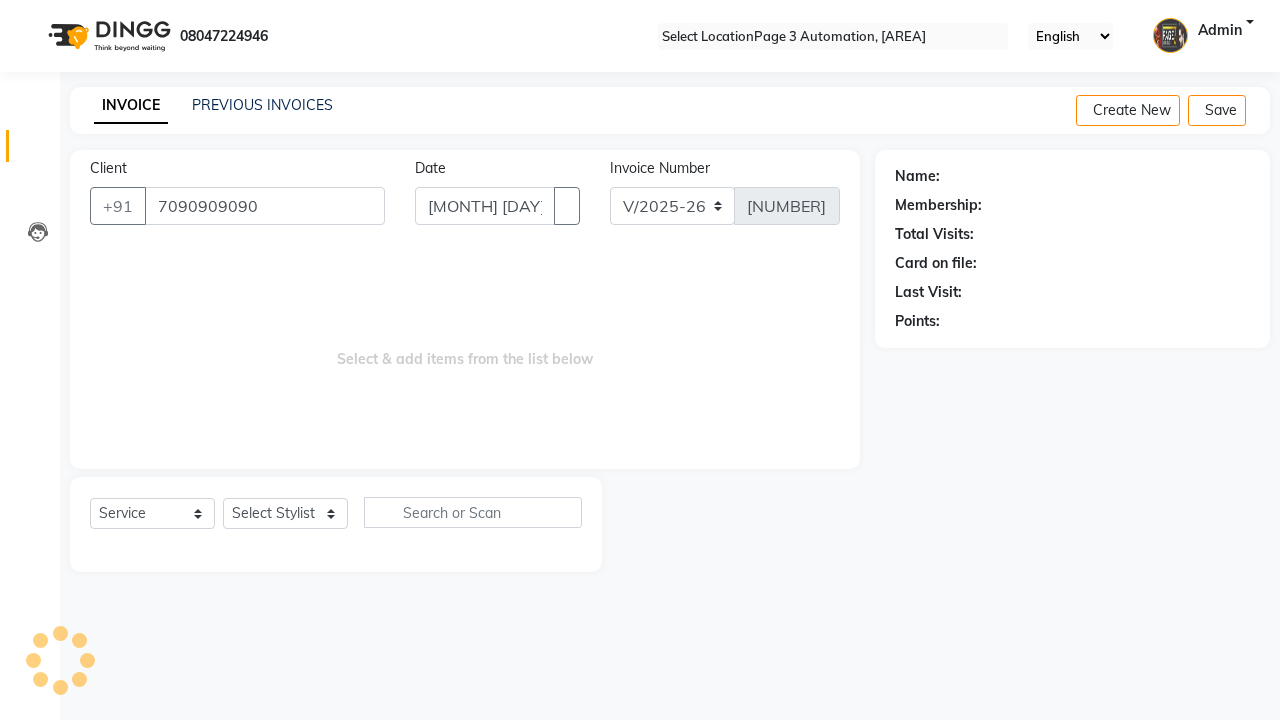 type on "7090909090" 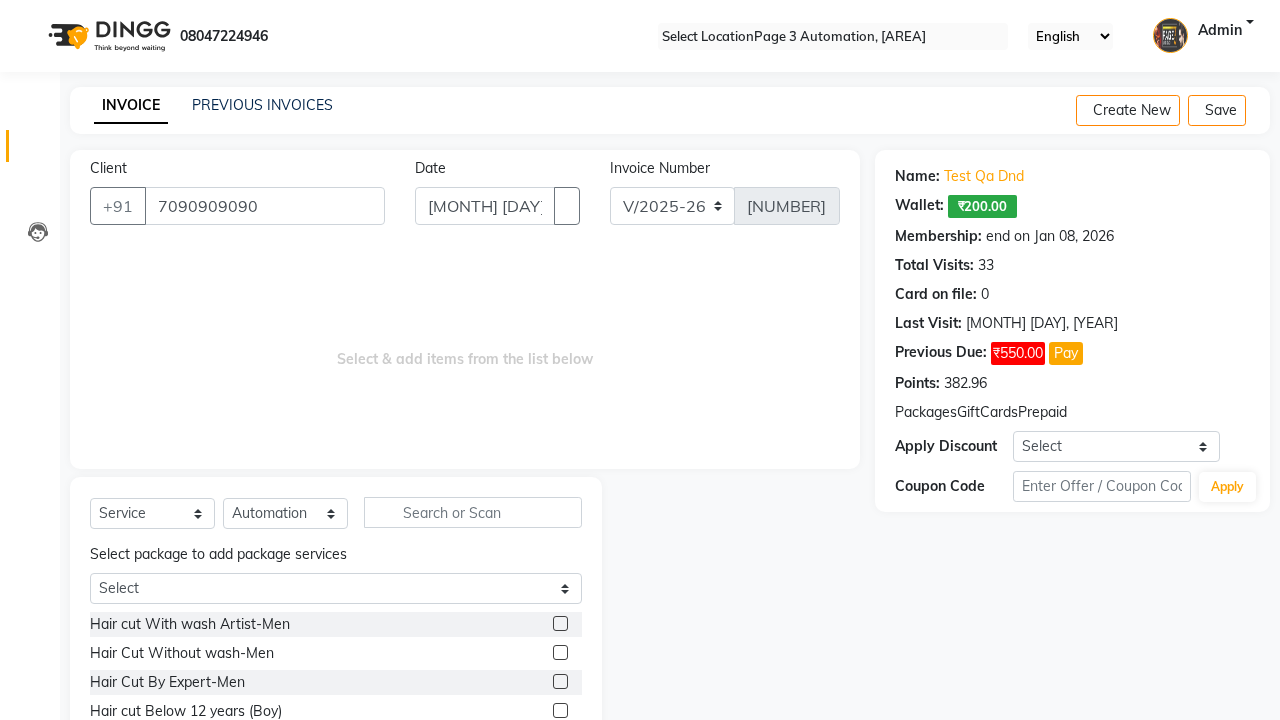 click at bounding box center [560, 652] 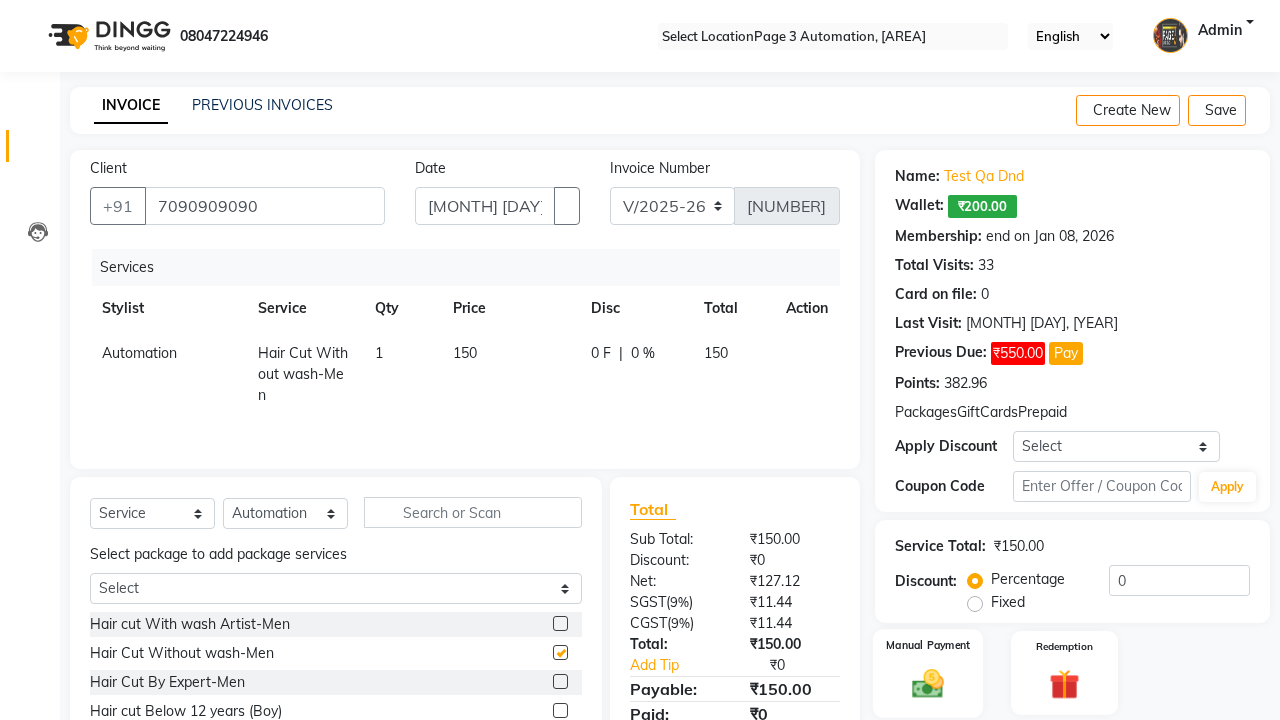click at bounding box center (928, 683) 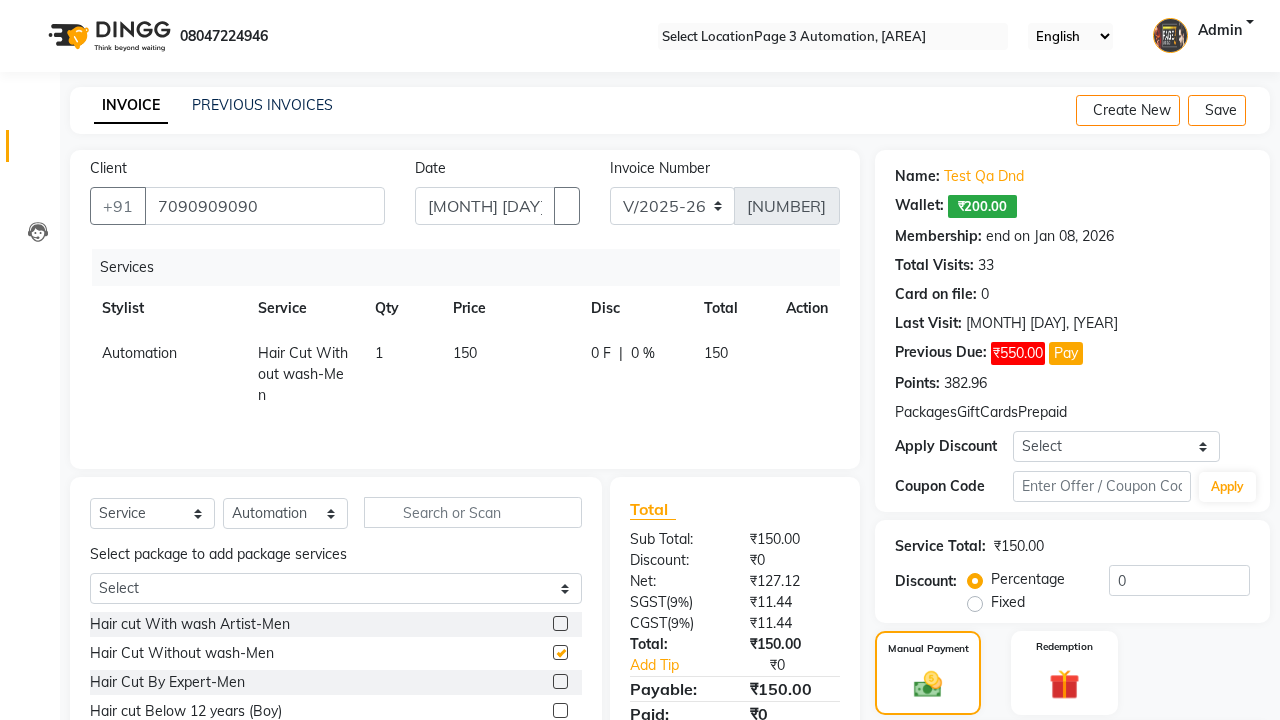click on "PhonePe" at bounding box center [1048, 742] 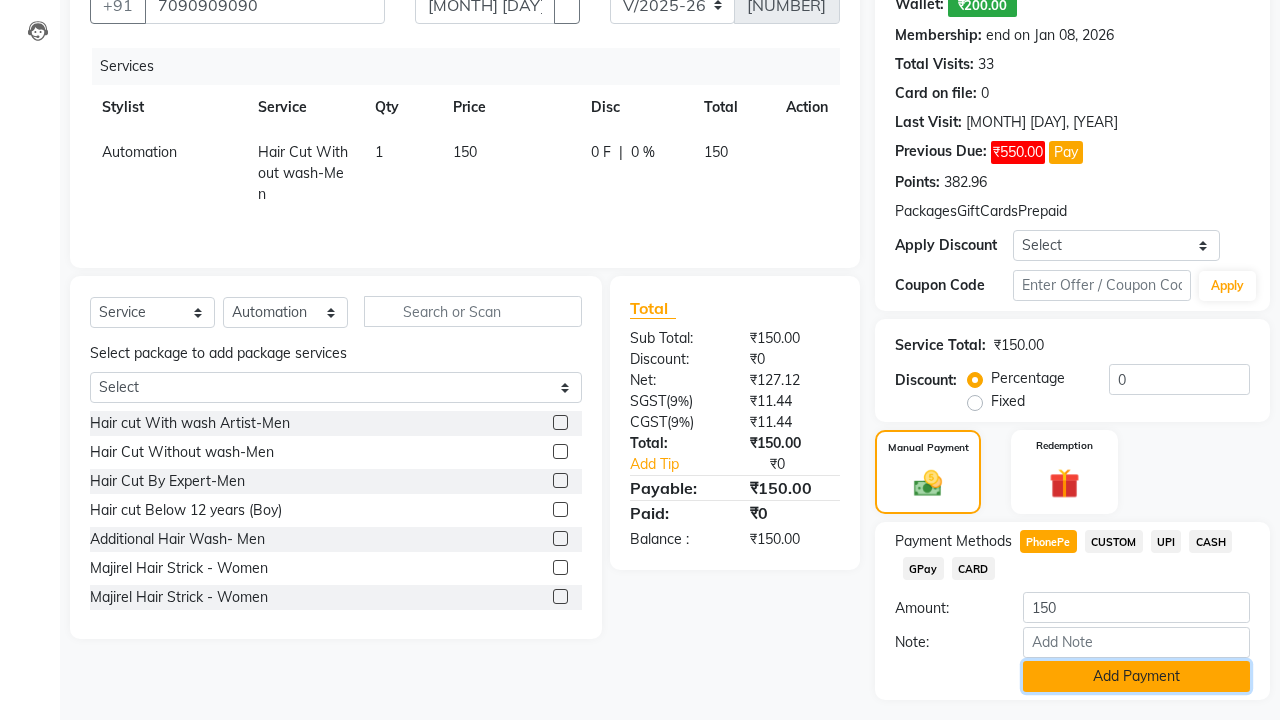 click on "Add Payment" at bounding box center (1136, 676) 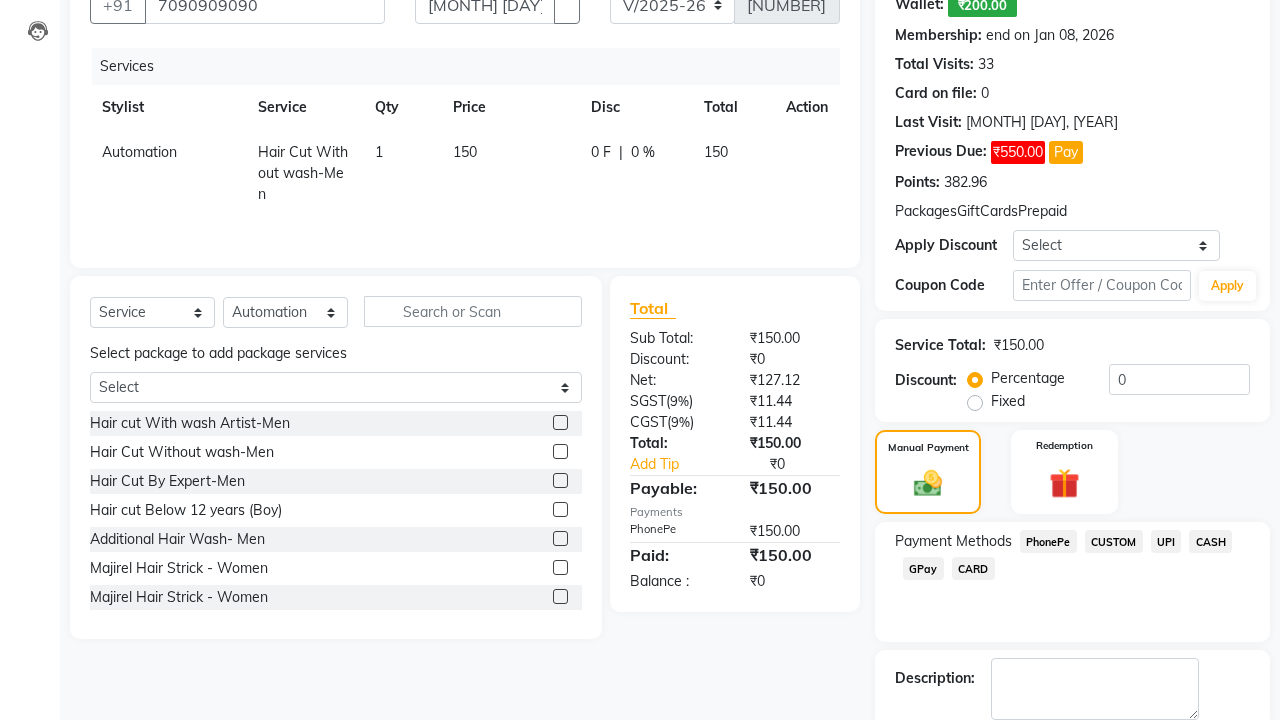 click at bounding box center [994, 747] 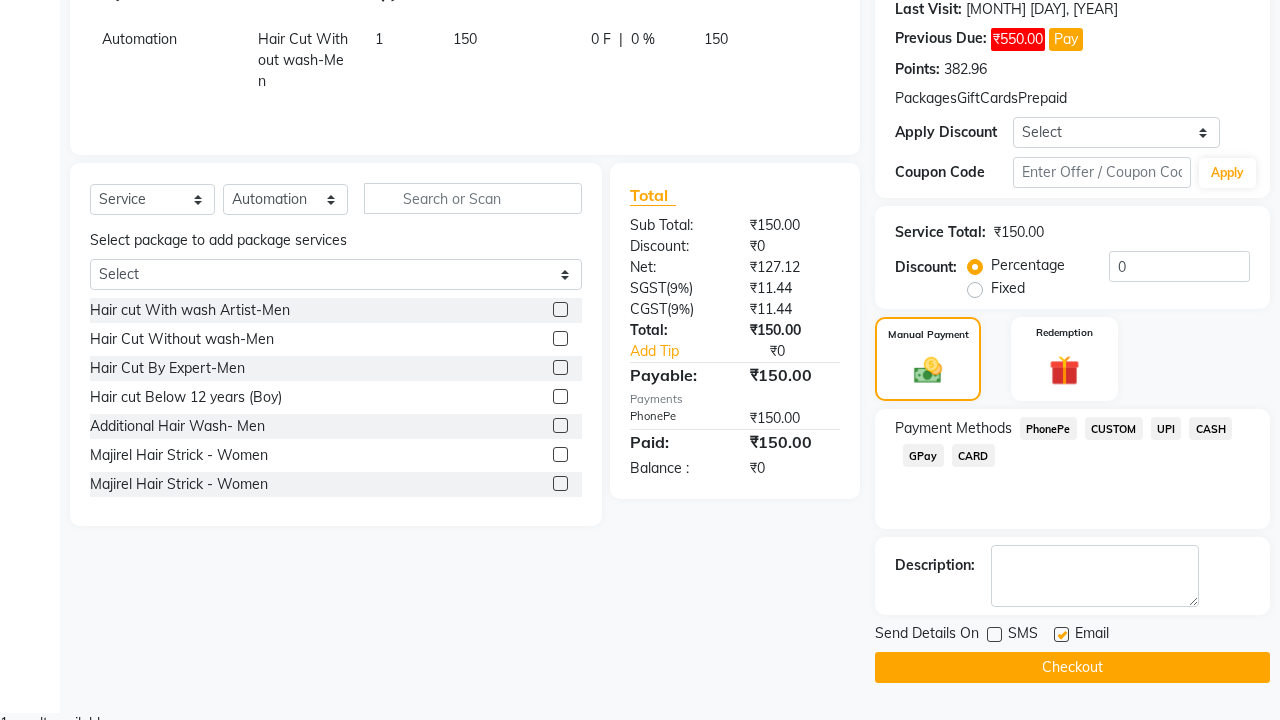 click at bounding box center [1061, 634] 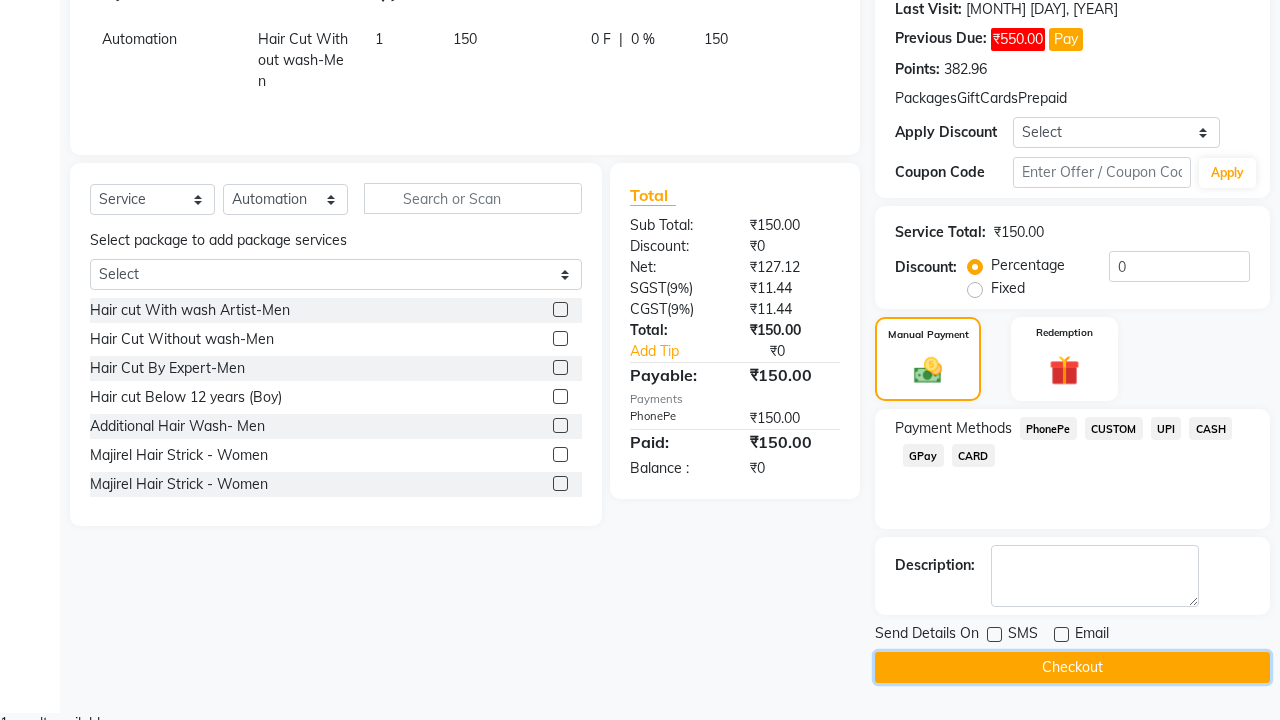 click on "Checkout" at bounding box center (1072, 667) 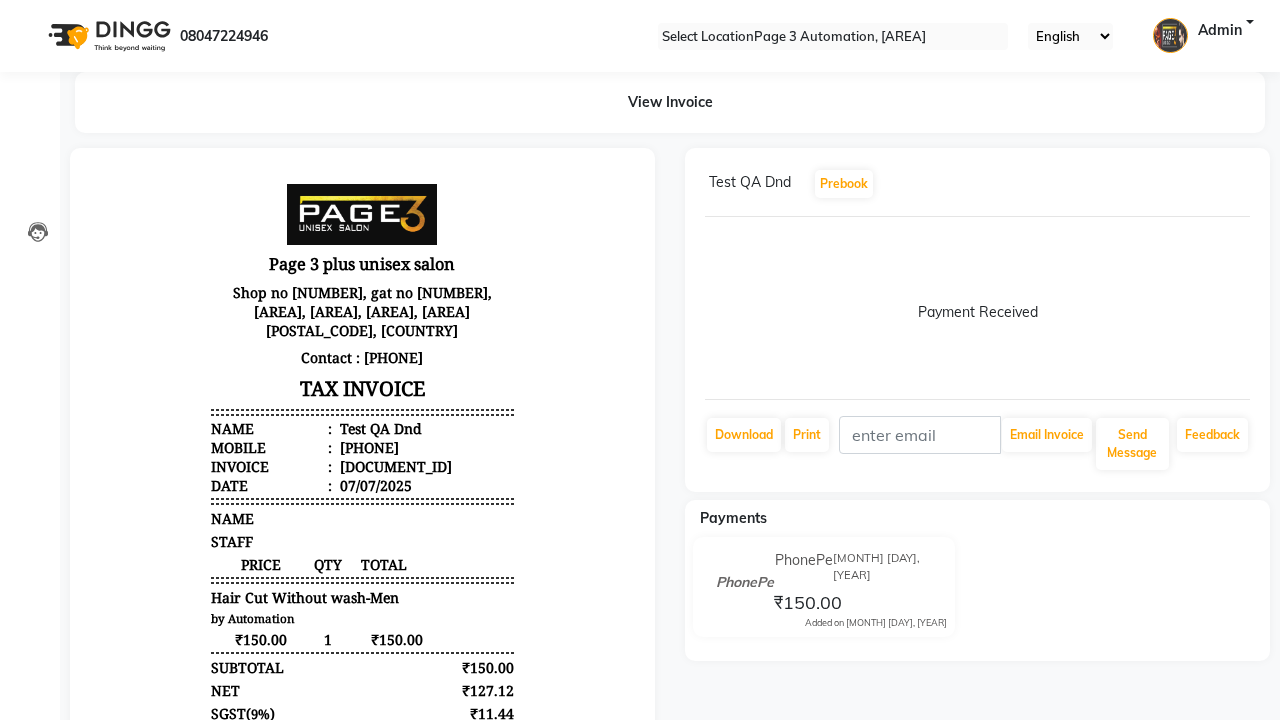scroll, scrollTop: 0, scrollLeft: 0, axis: both 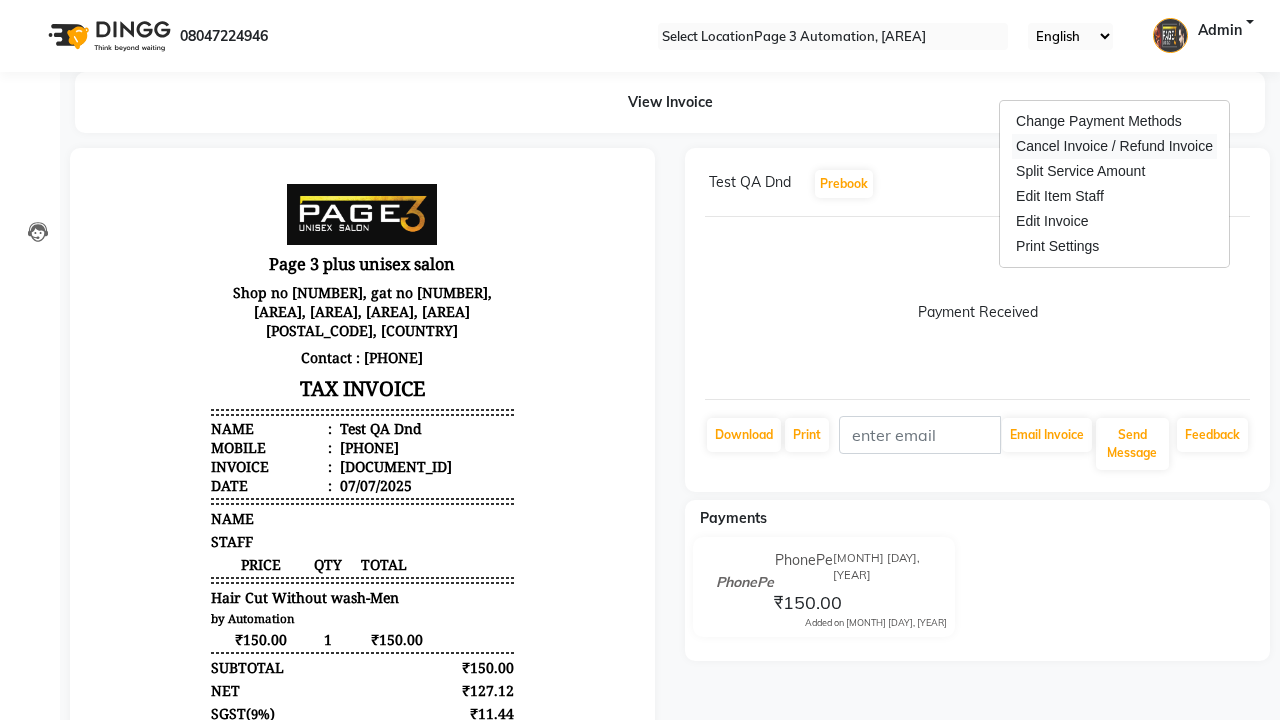 click on "Cancel Invoice / Refund Invoice" at bounding box center [1114, 146] 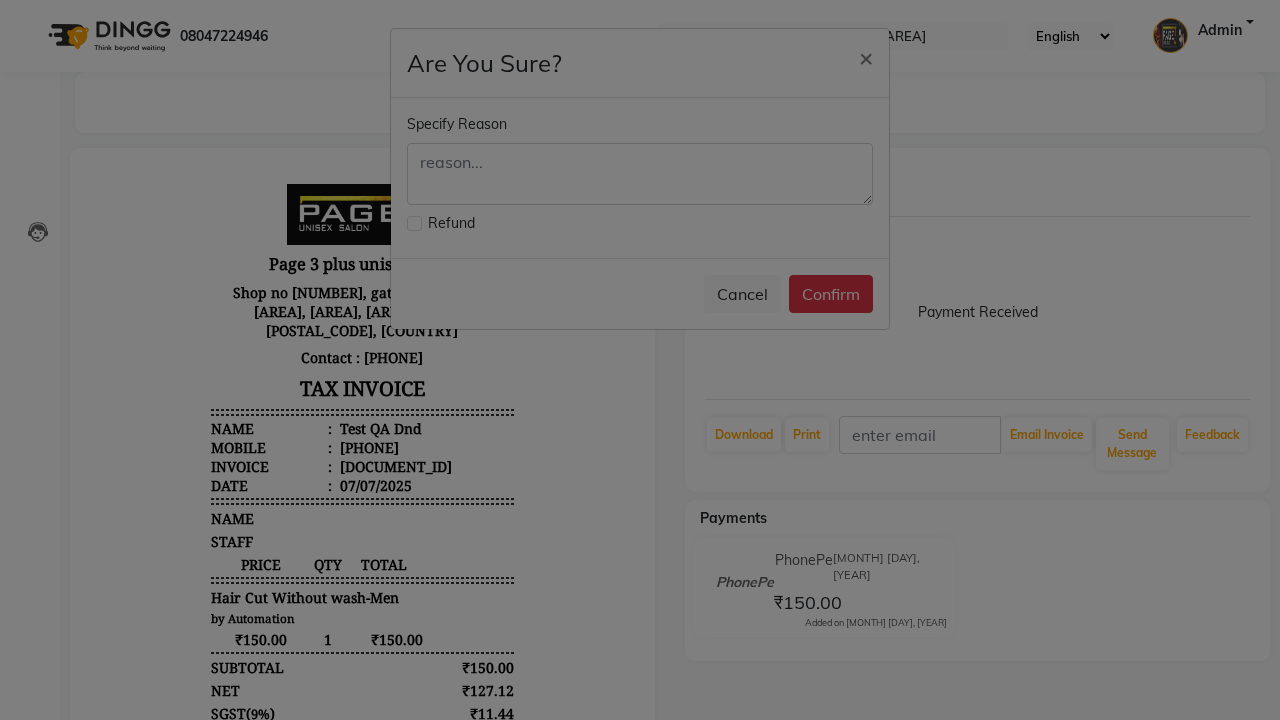 click at bounding box center (414, 223) 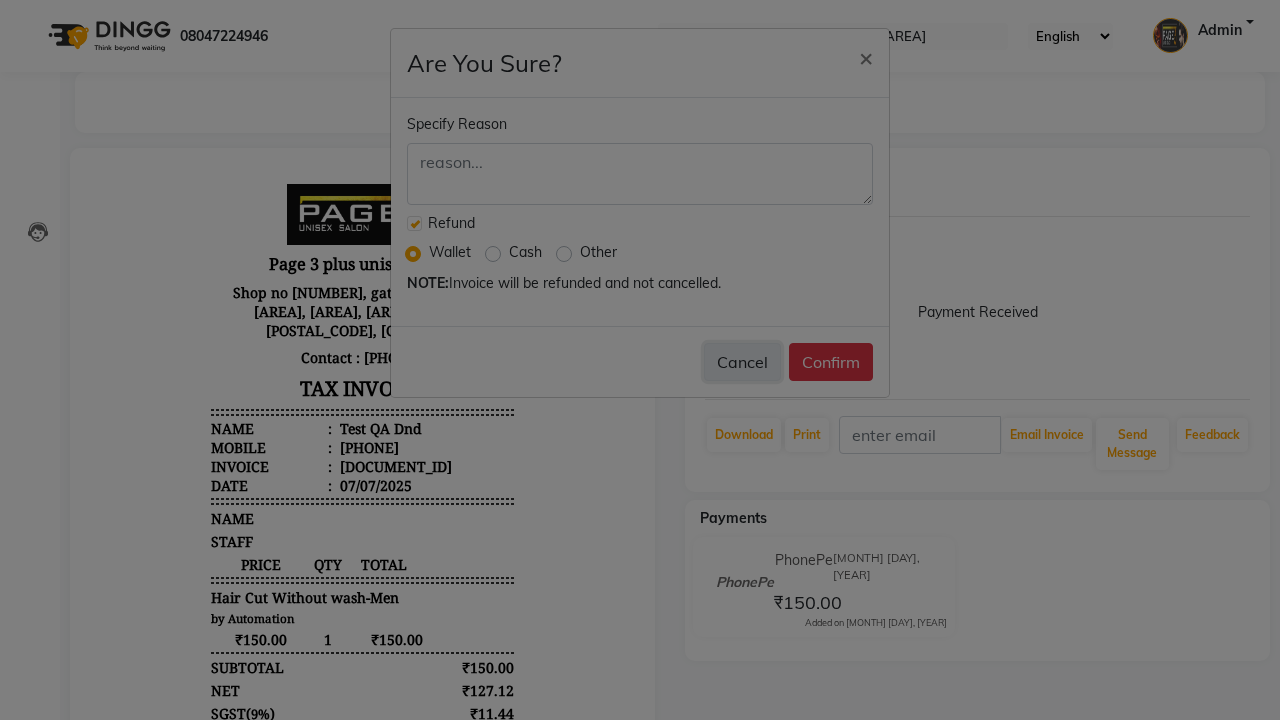 click on "Cancel" at bounding box center (742, 362) 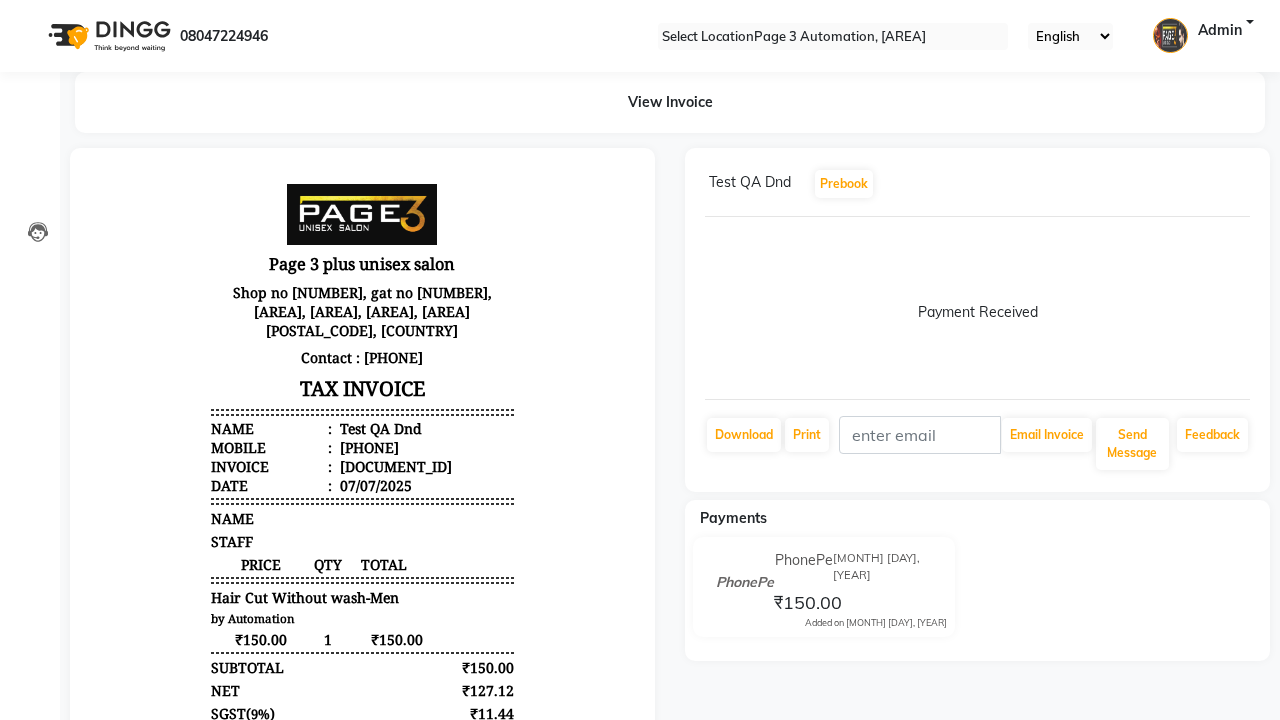 click on "Admin" at bounding box center (1220, 36) 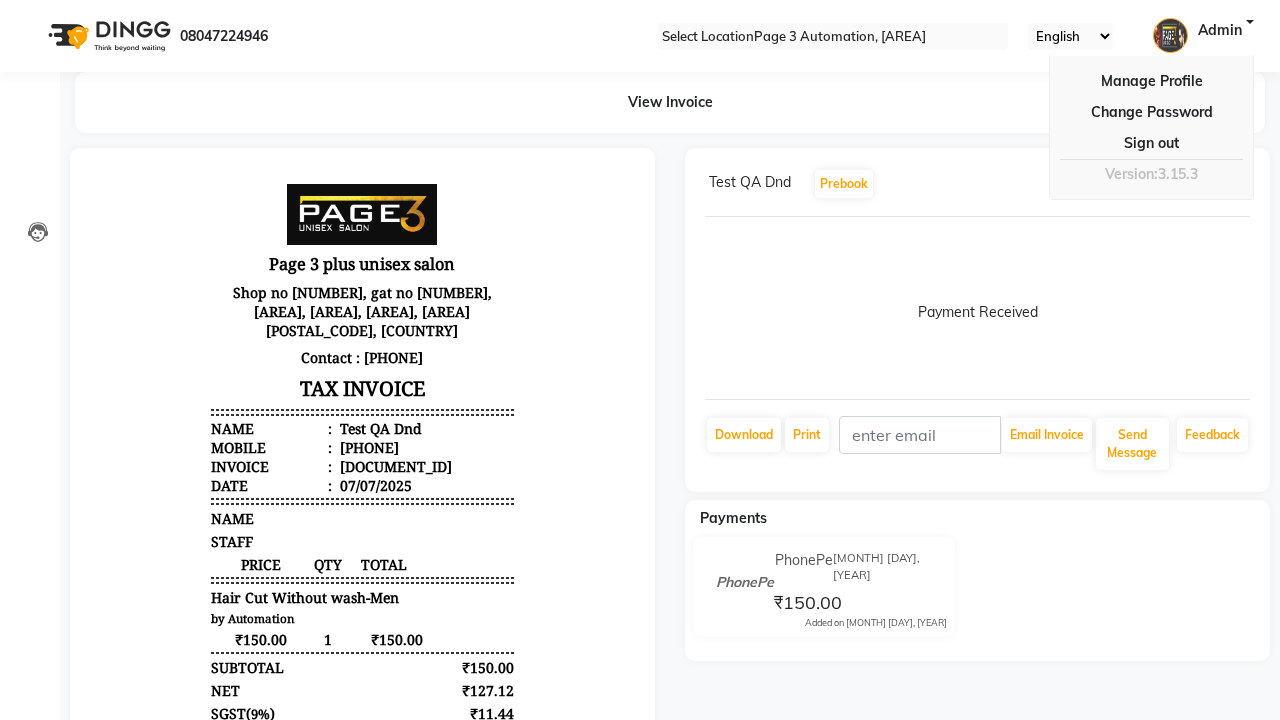 scroll, scrollTop: 0, scrollLeft: 5, axis: horizontal 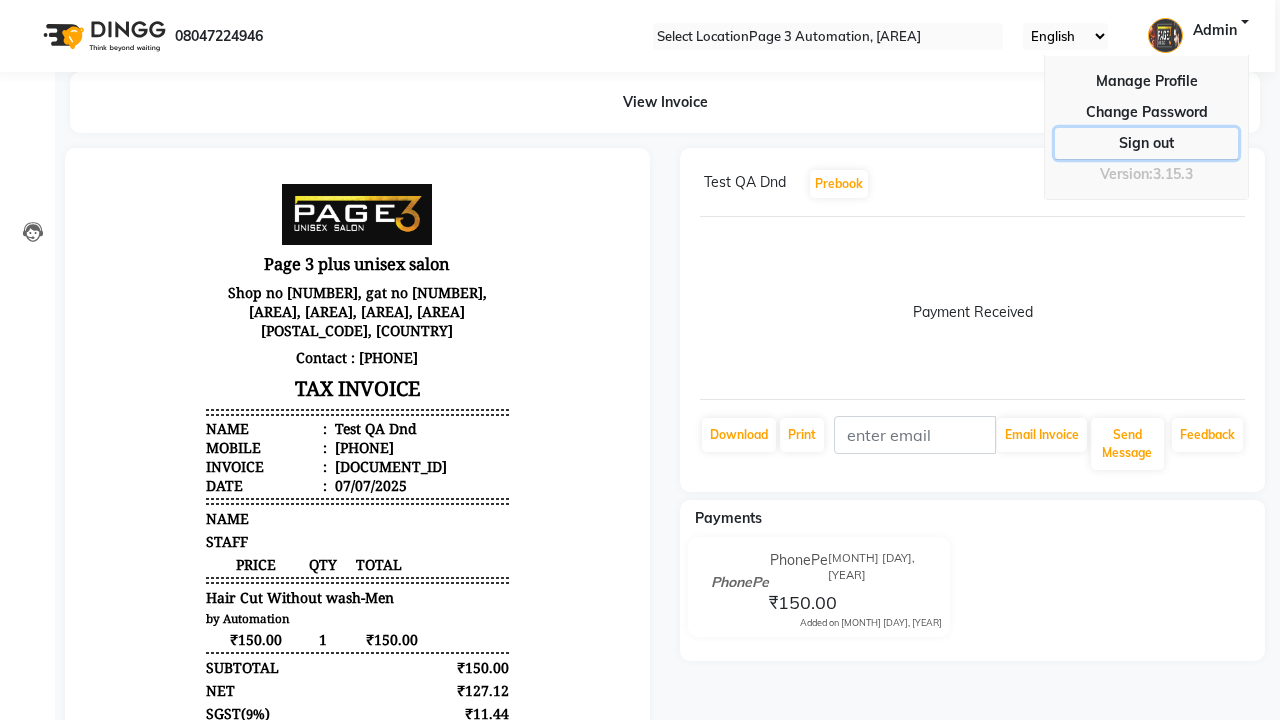click on "Sign out" at bounding box center [1146, 112] 